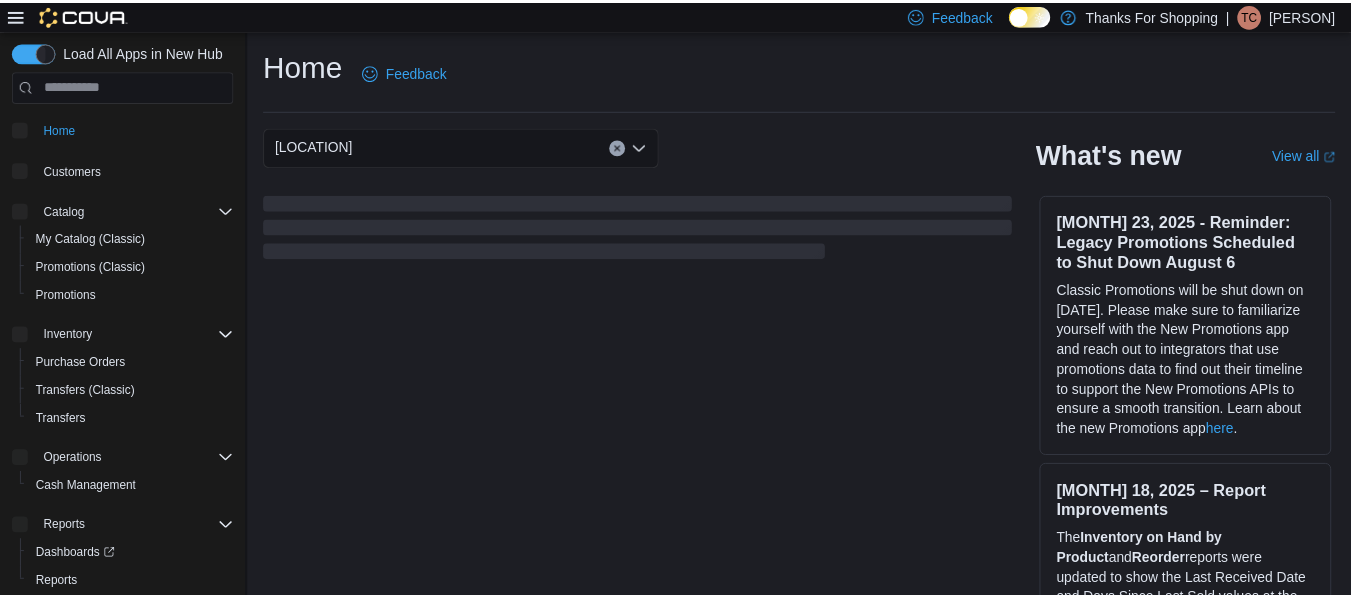 scroll, scrollTop: 0, scrollLeft: 0, axis: both 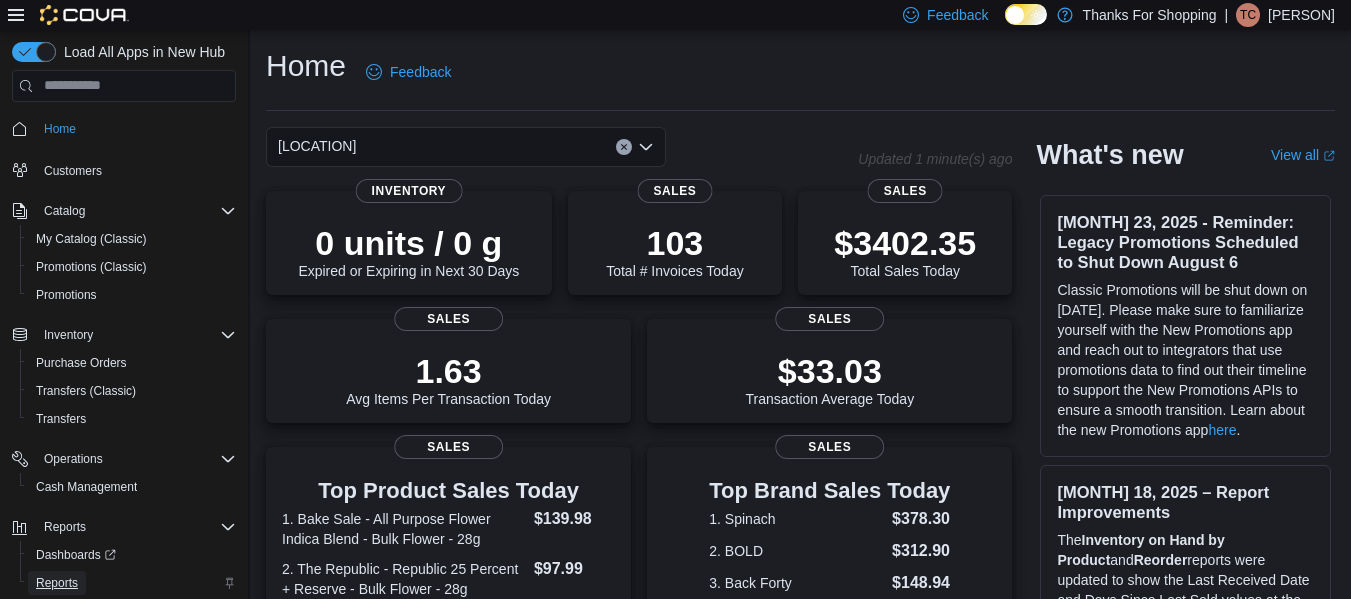 click on "Reports" at bounding box center [57, 583] 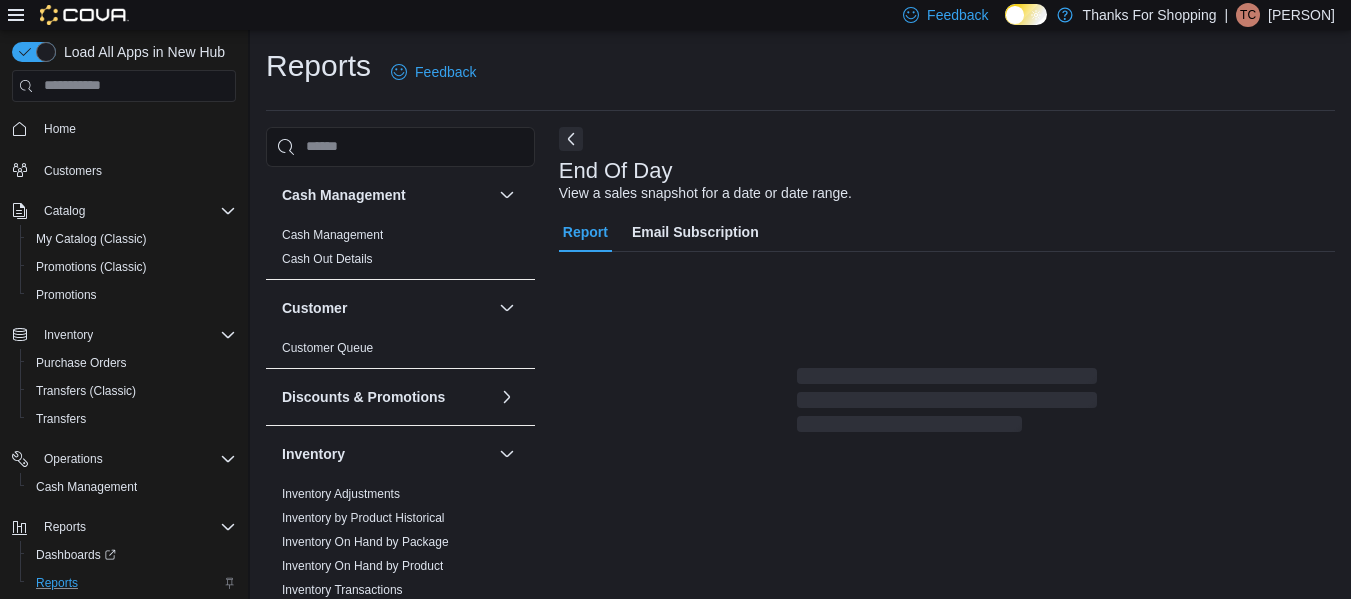 scroll, scrollTop: 33, scrollLeft: 0, axis: vertical 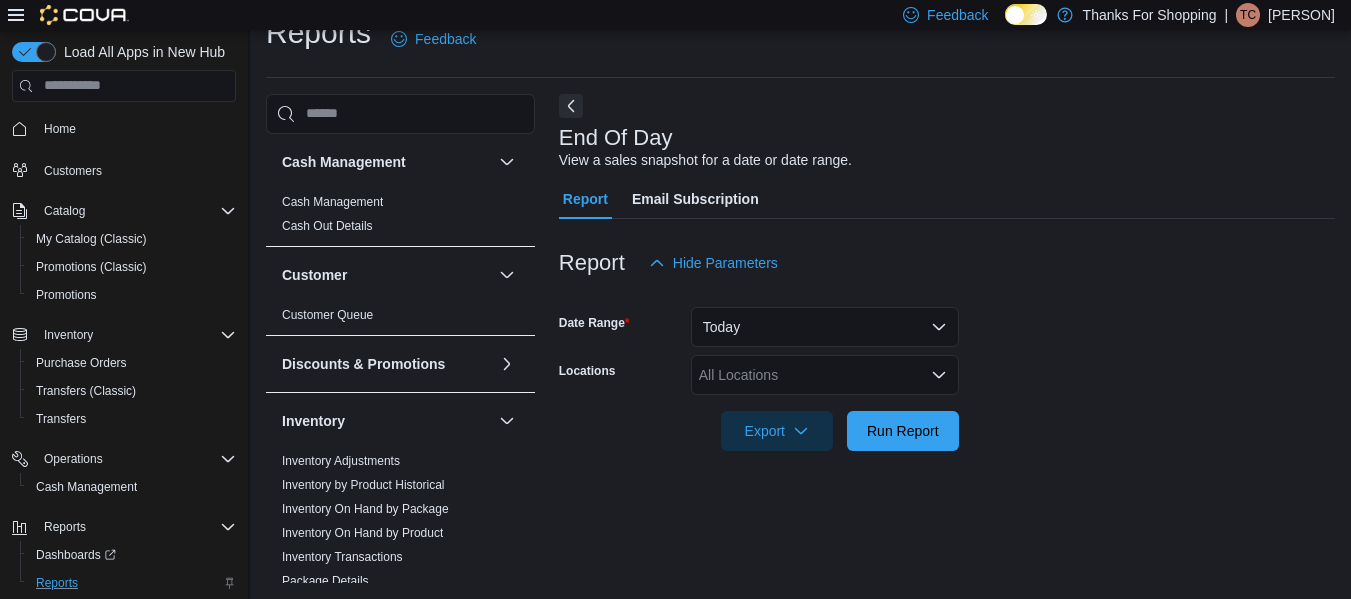 click on "All Locations" at bounding box center [825, 375] 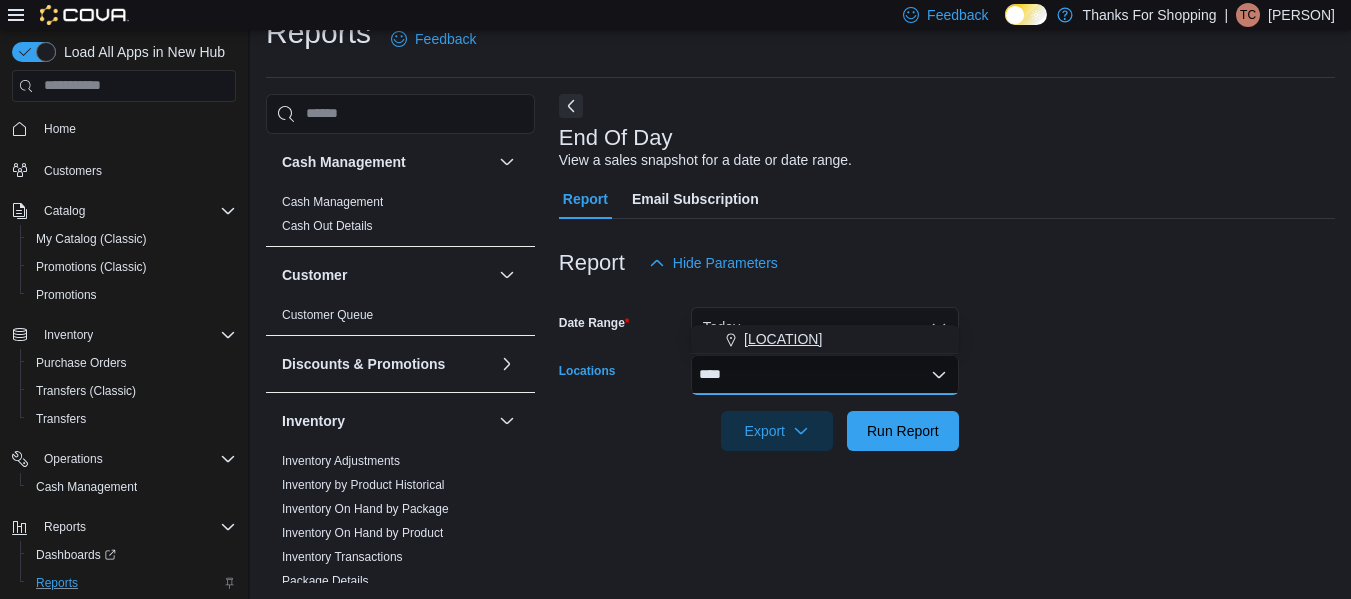 type on "****" 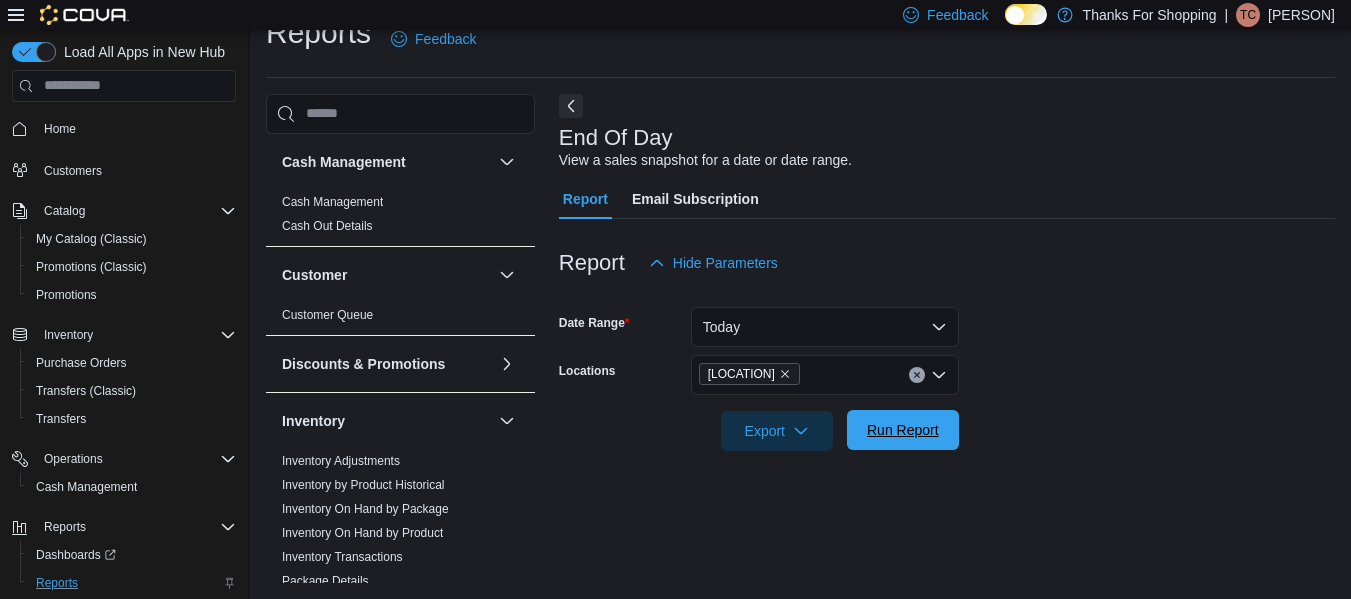 click on "Run Report" at bounding box center [903, 430] 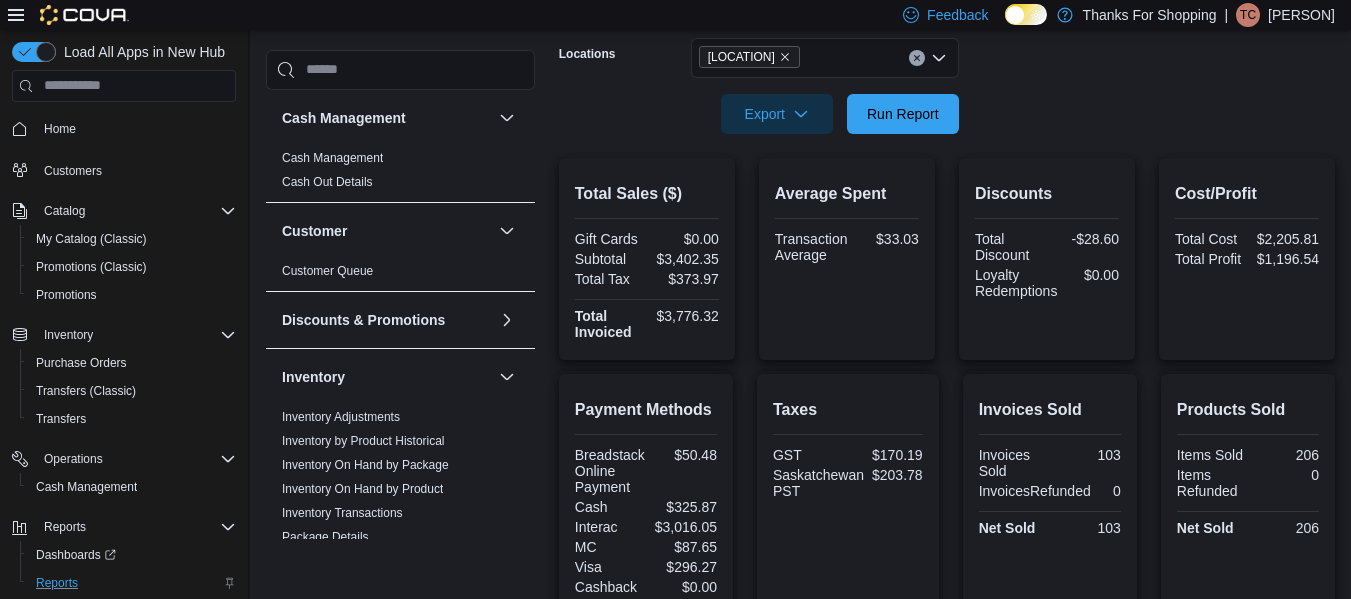 scroll, scrollTop: 351, scrollLeft: 0, axis: vertical 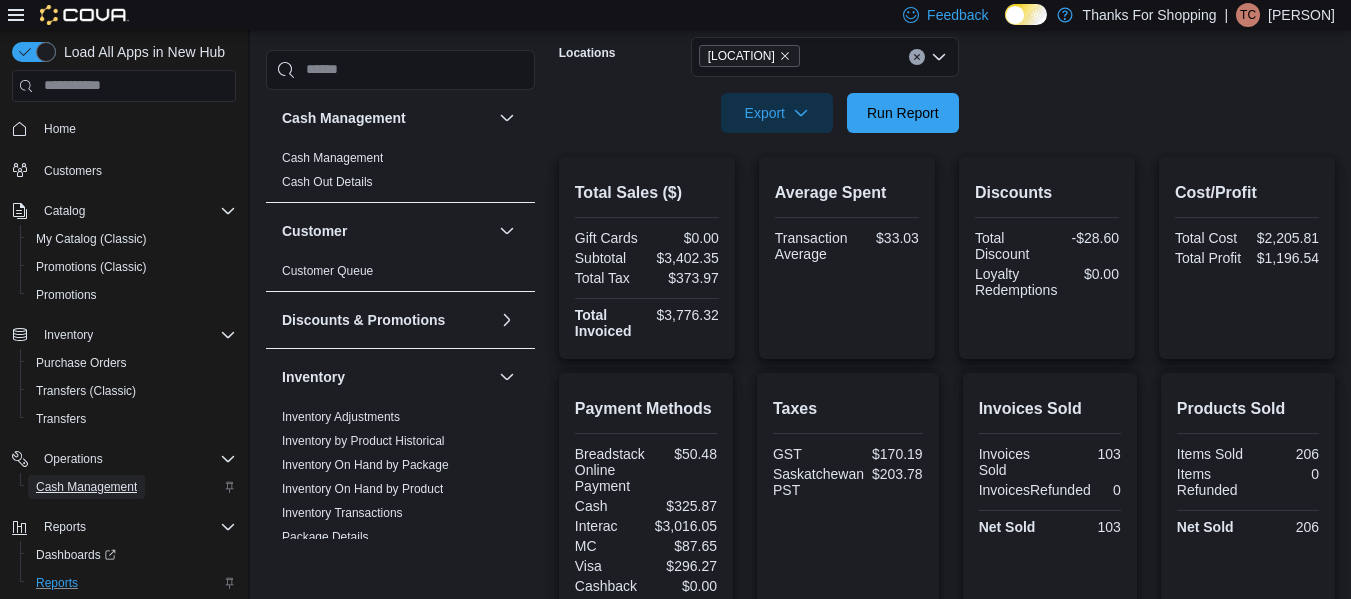 click on "Cash Management" at bounding box center [86, 487] 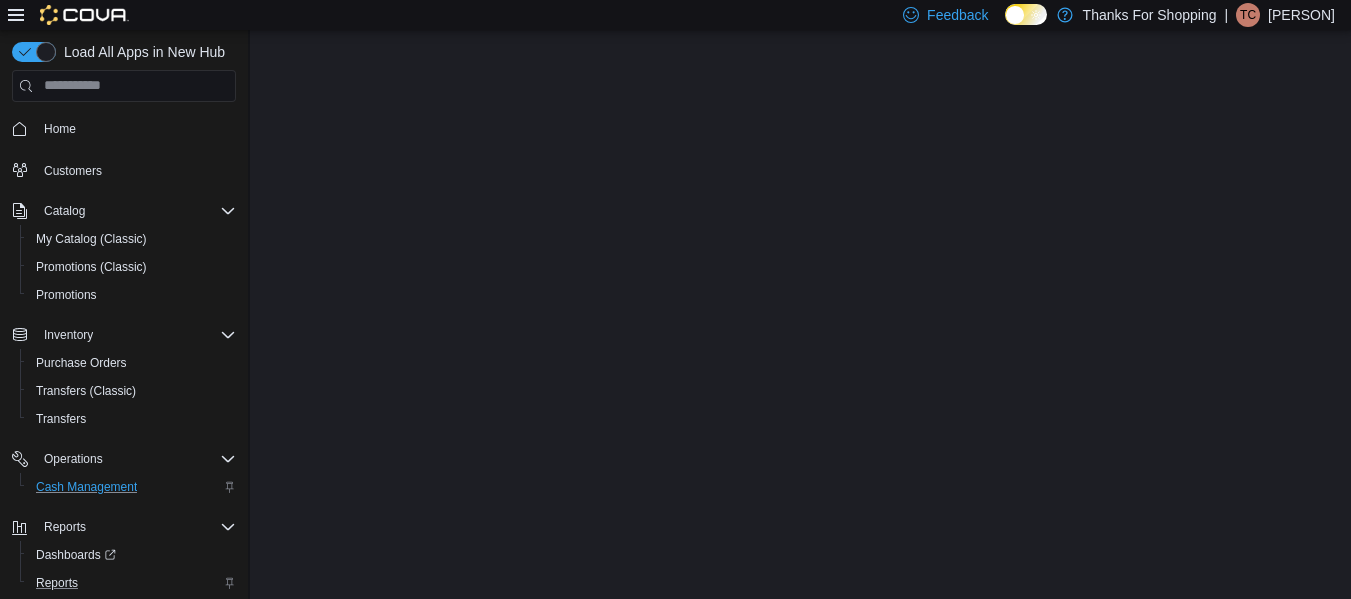 scroll, scrollTop: 0, scrollLeft: 0, axis: both 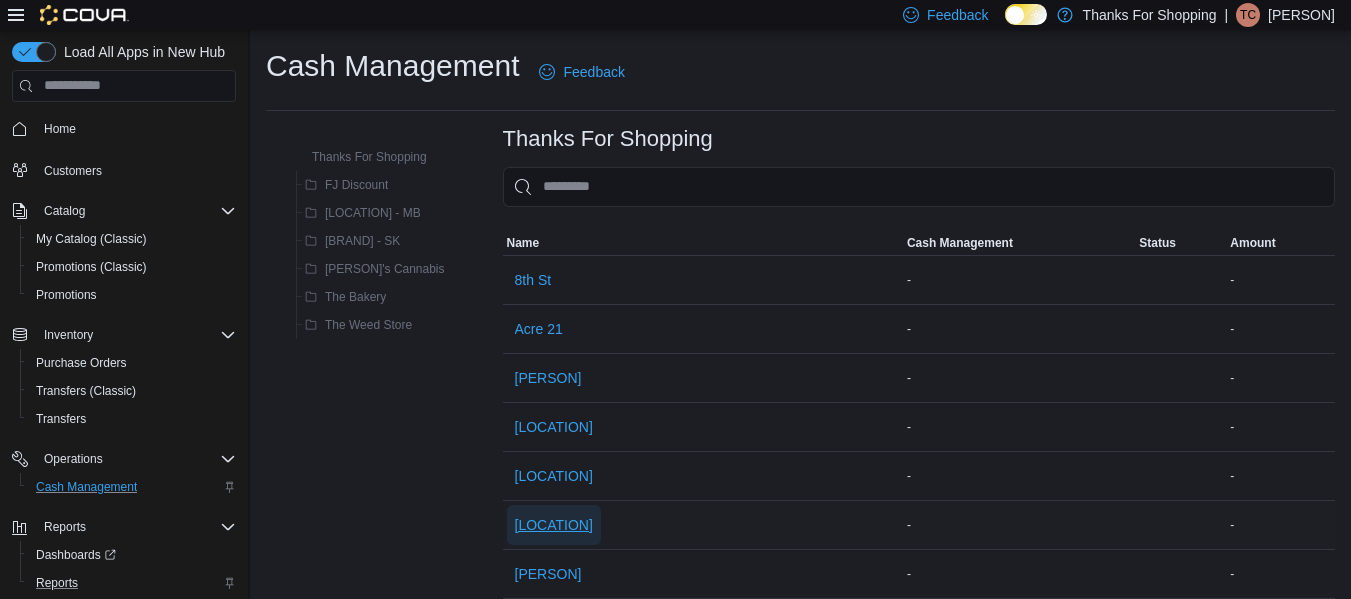 click on "[LOCATION]" at bounding box center [533, 280] 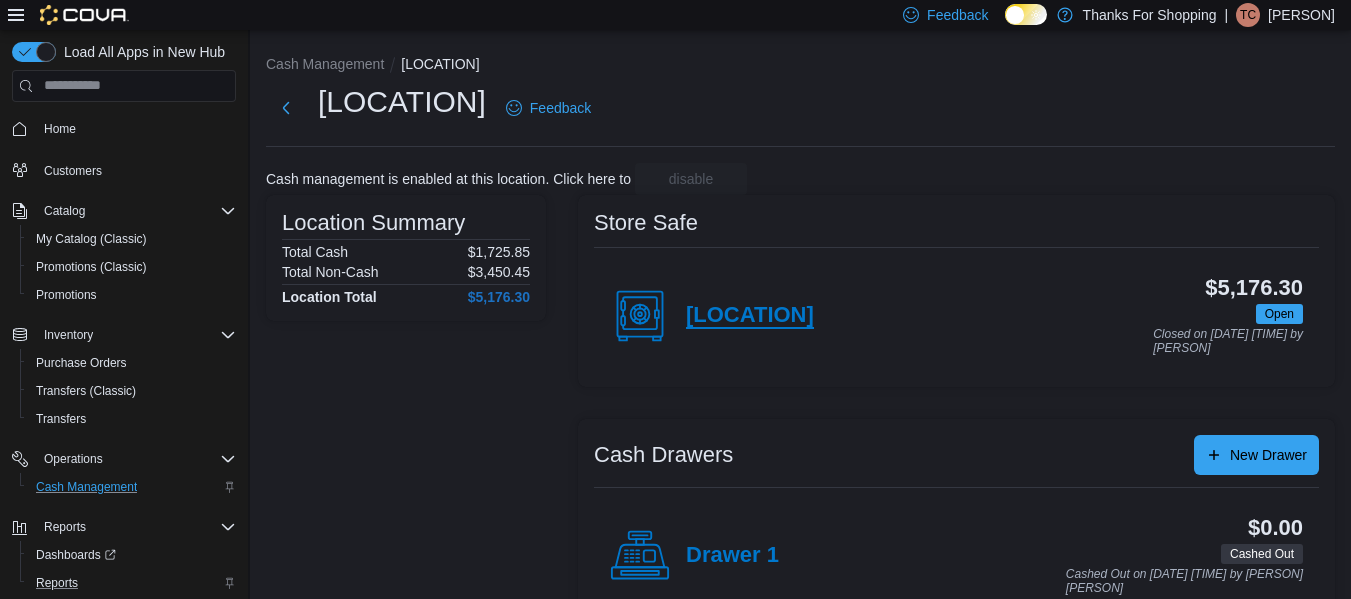 click on "[LOCATION]" at bounding box center (750, 316) 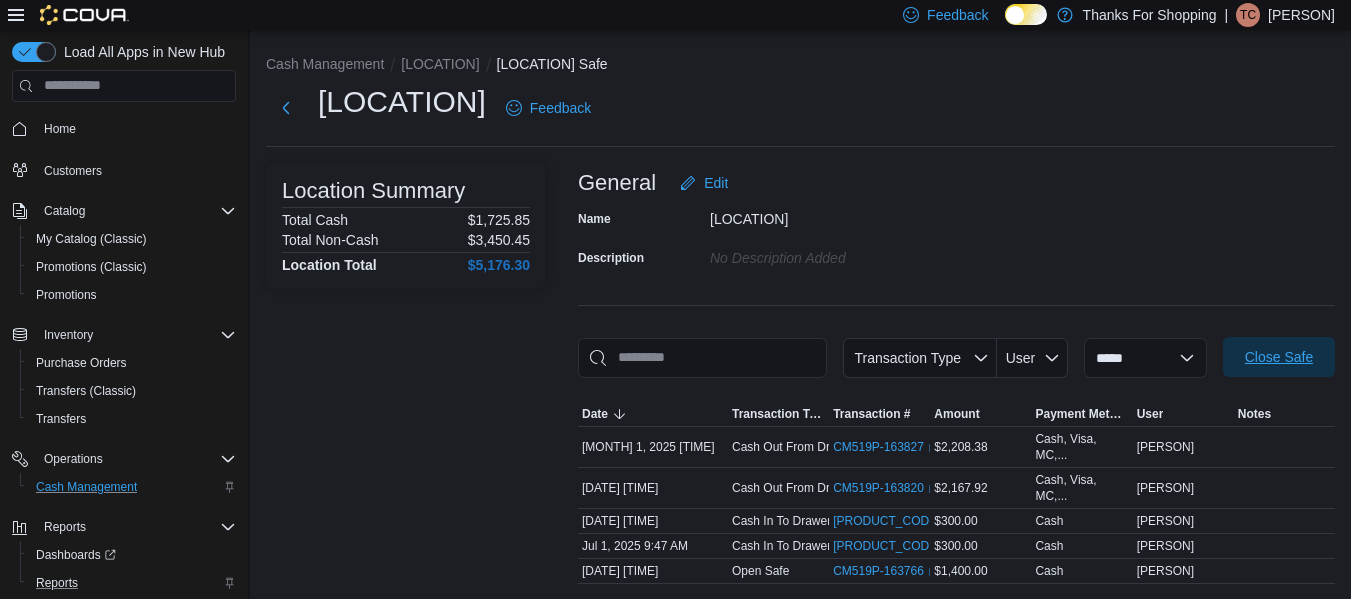 click on "Close Safe" at bounding box center [1279, 357] 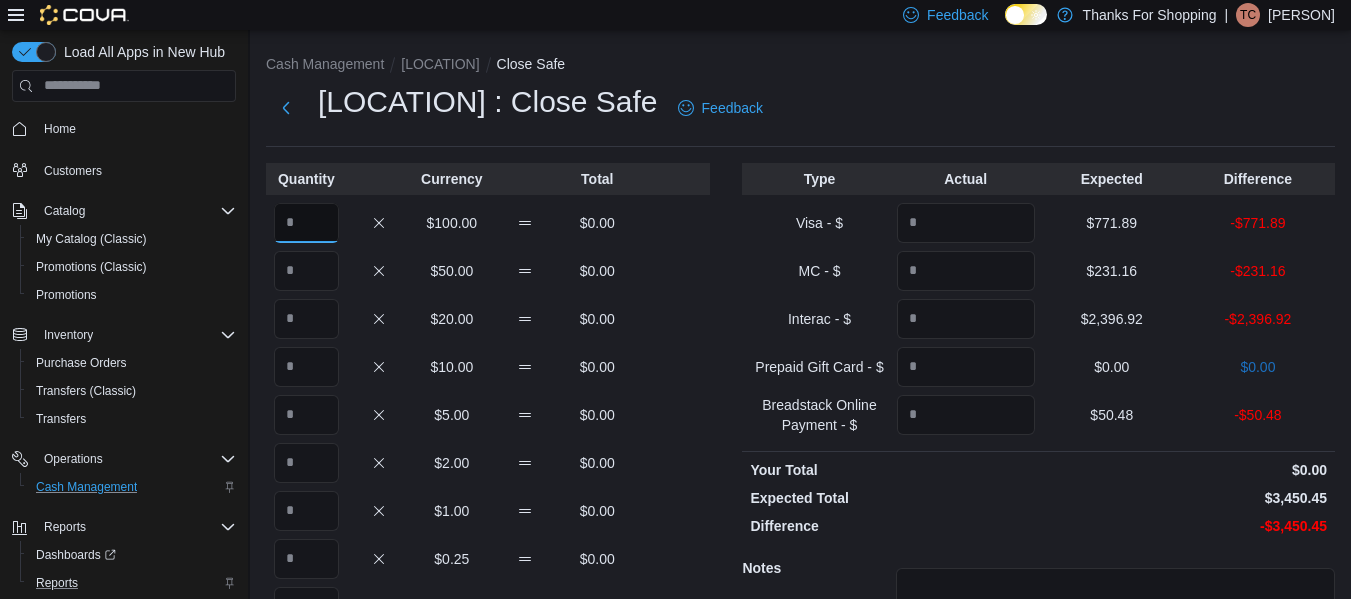 click at bounding box center [306, 223] 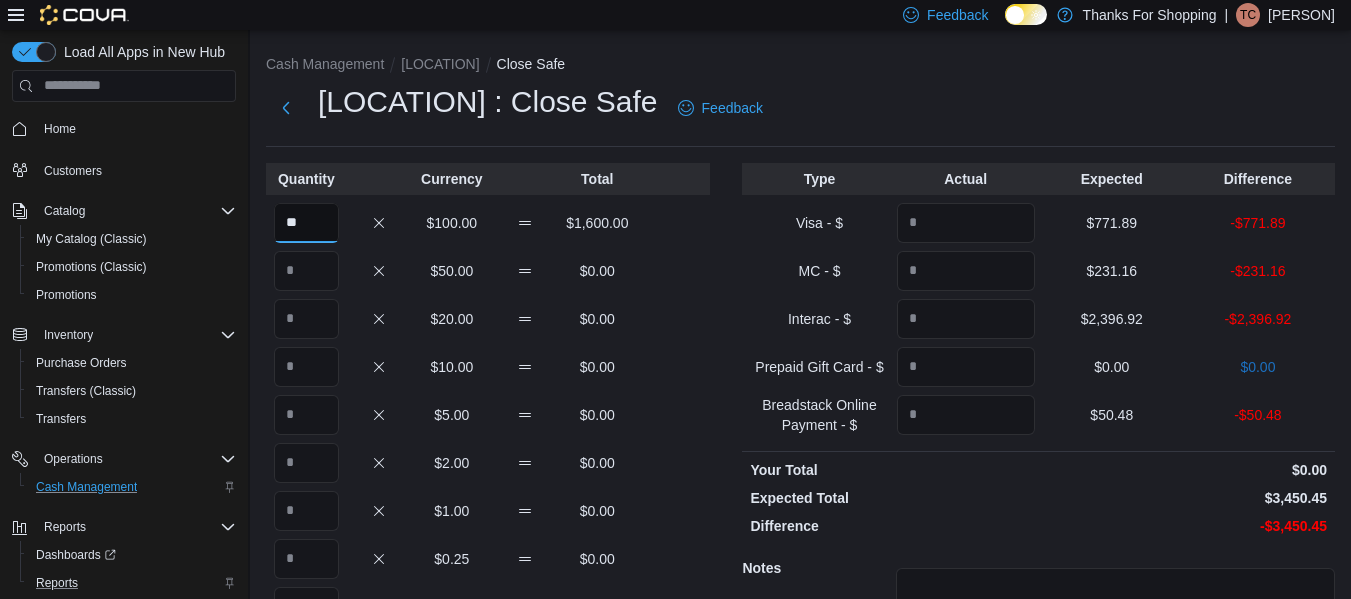 type on "**" 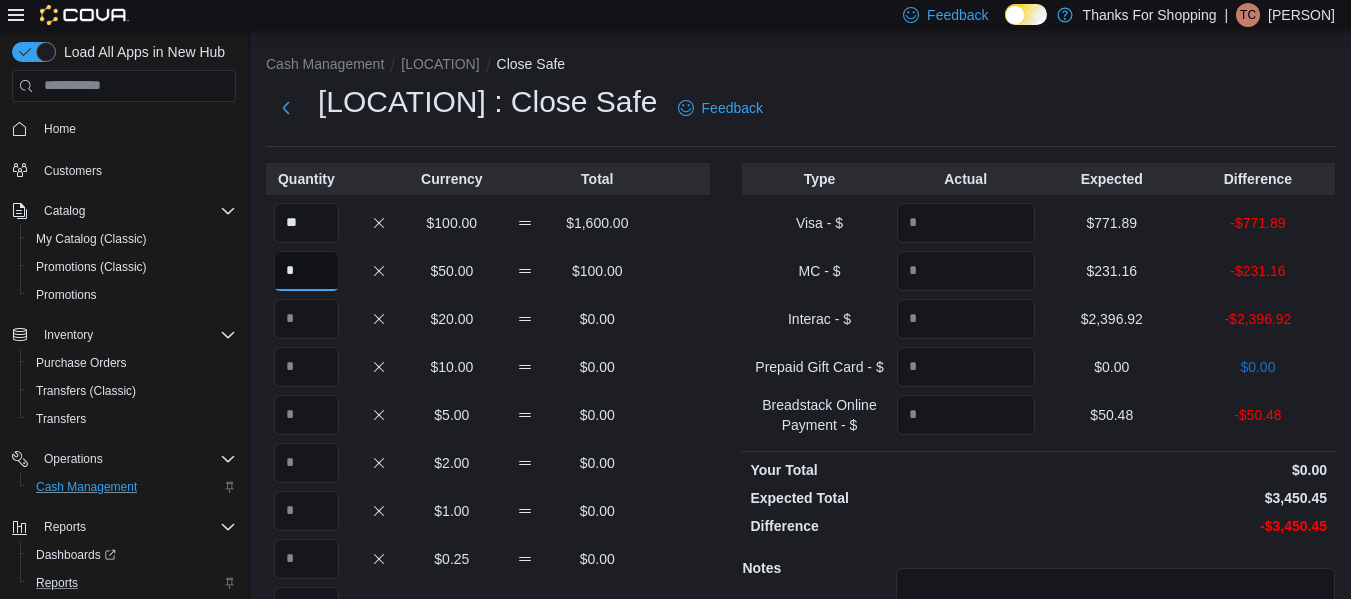 type on "*" 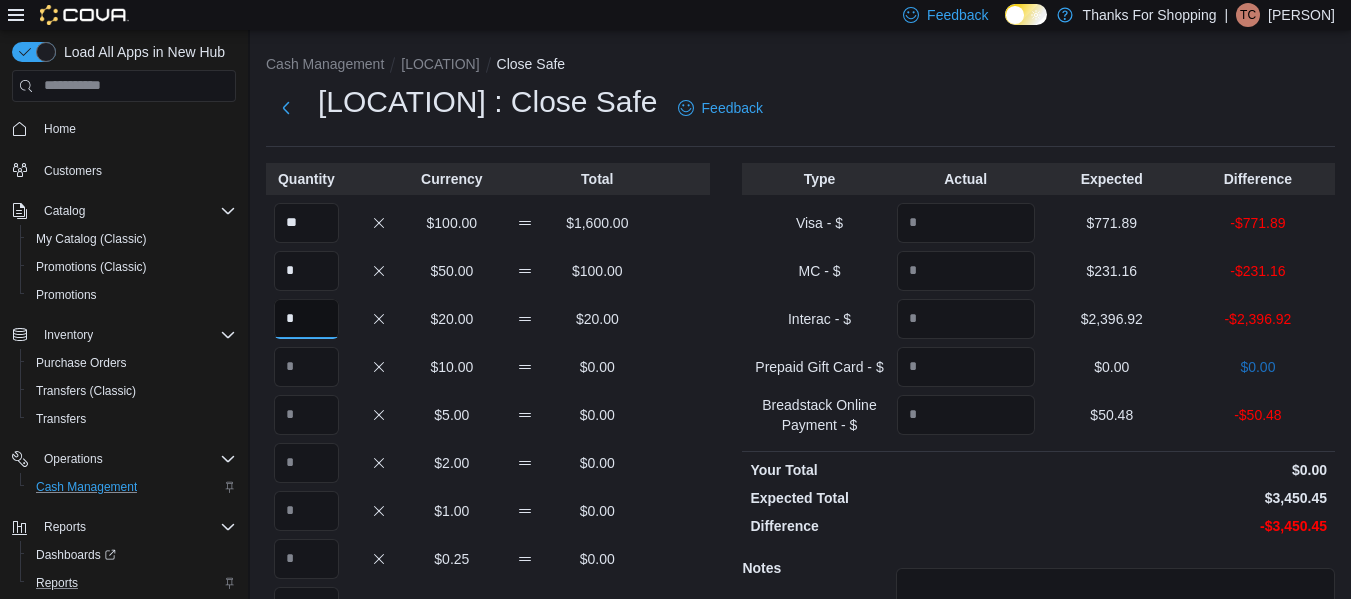 type on "*" 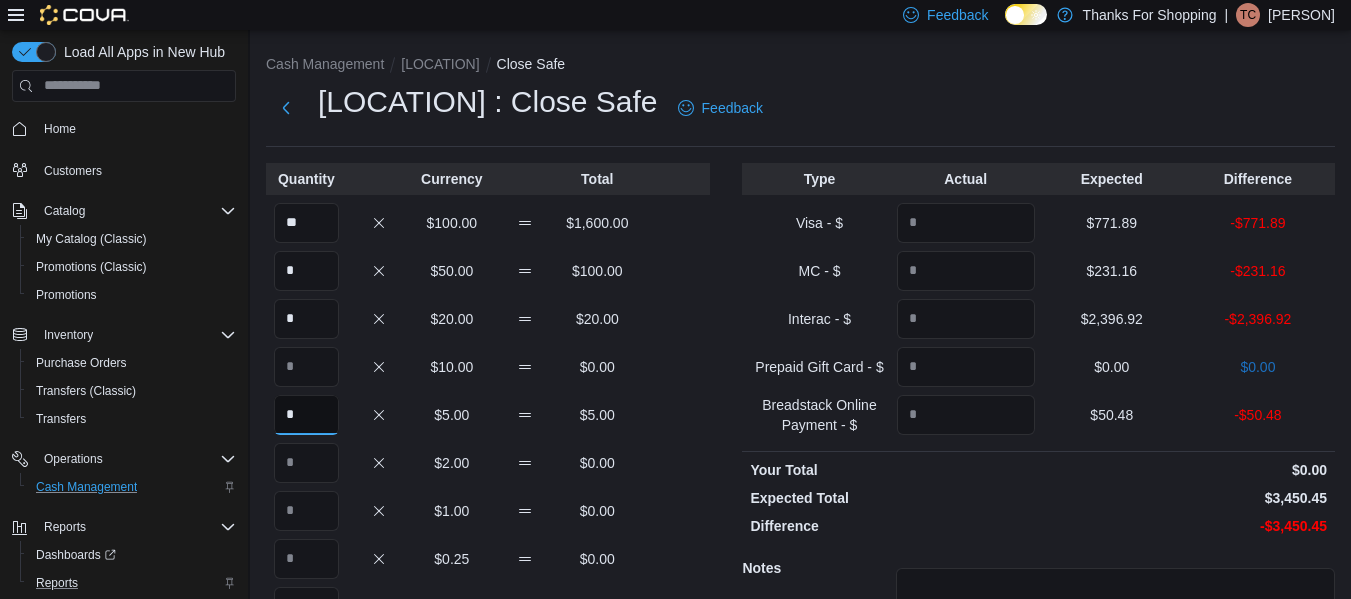 type on "*" 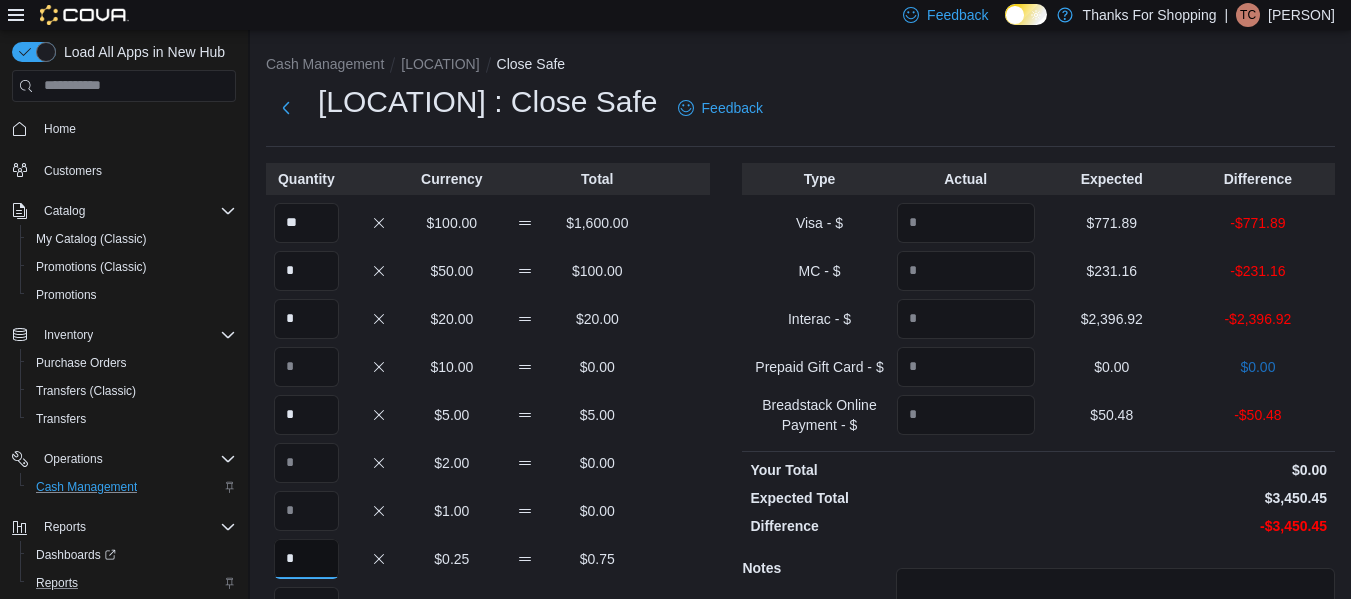 type on "*" 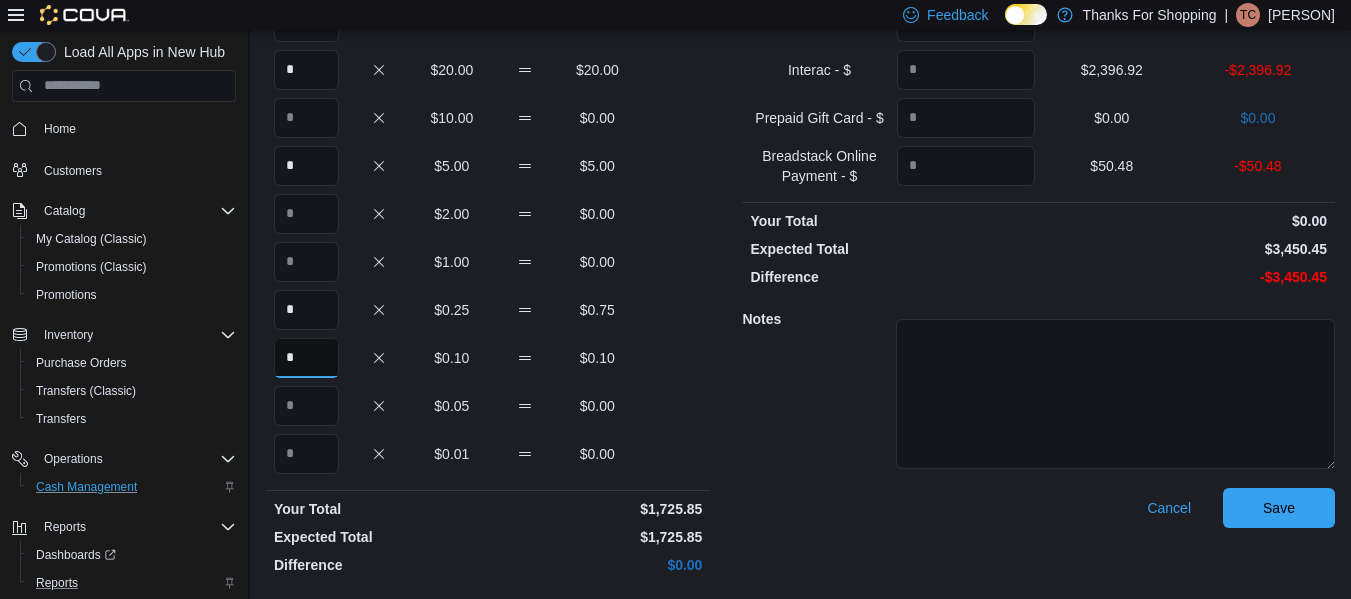 scroll, scrollTop: 0, scrollLeft: 0, axis: both 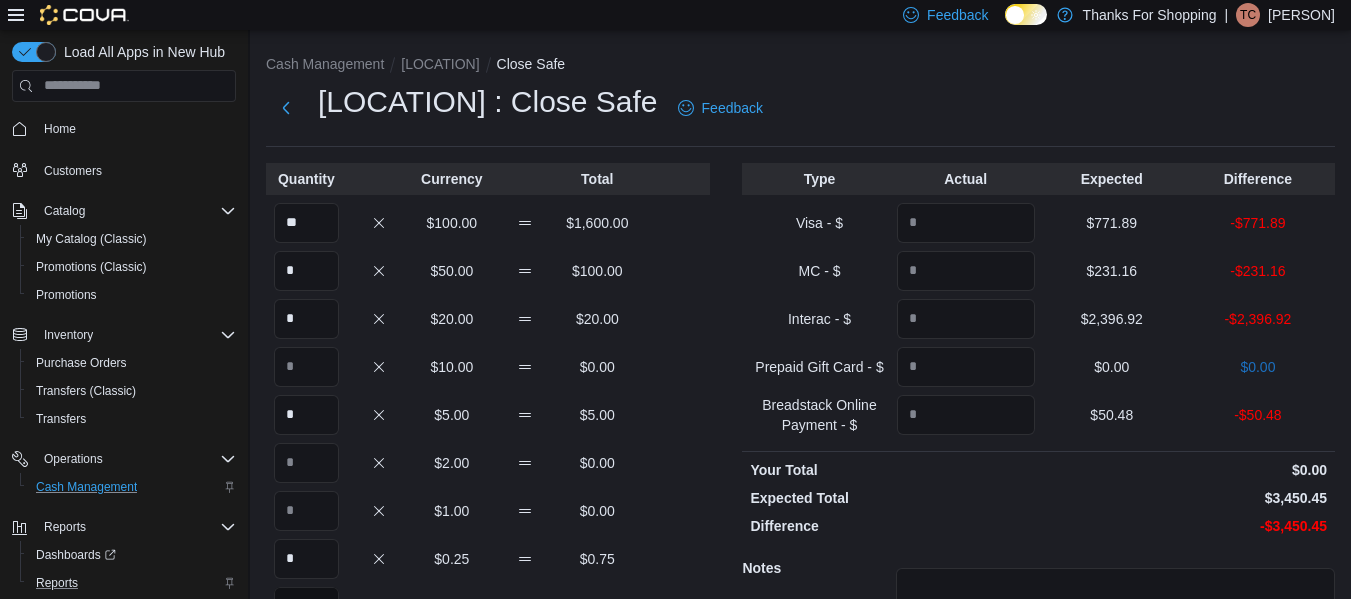 type on "*" 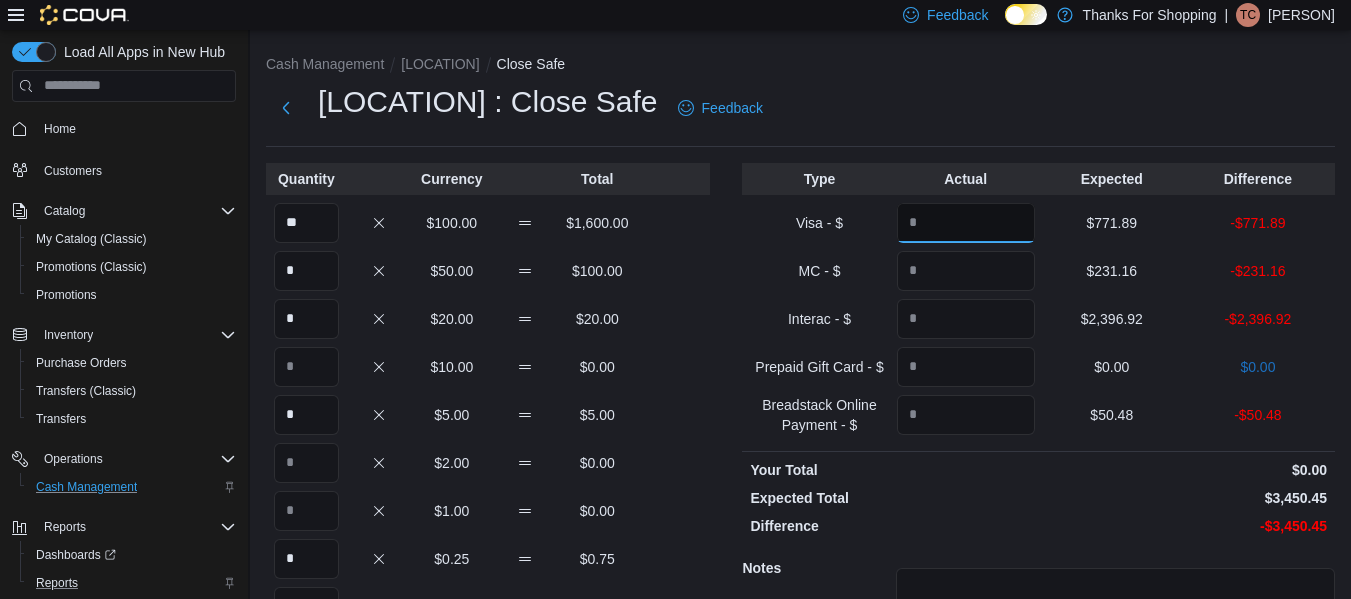 click at bounding box center (966, 223) 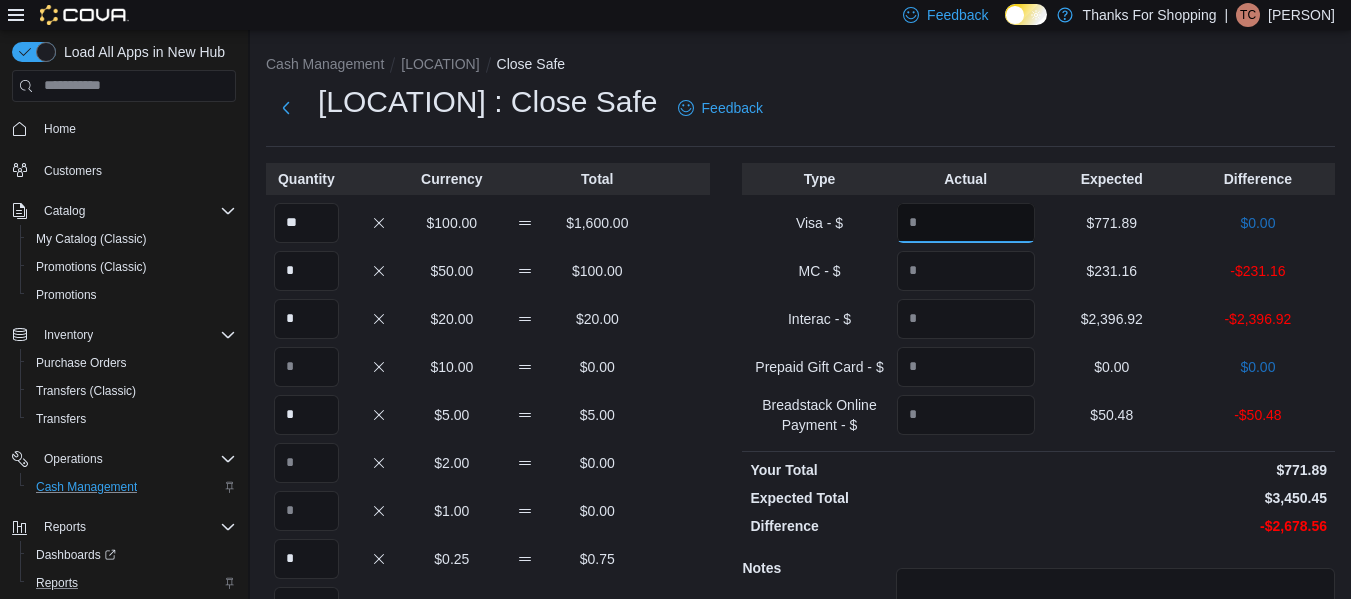 type on "******" 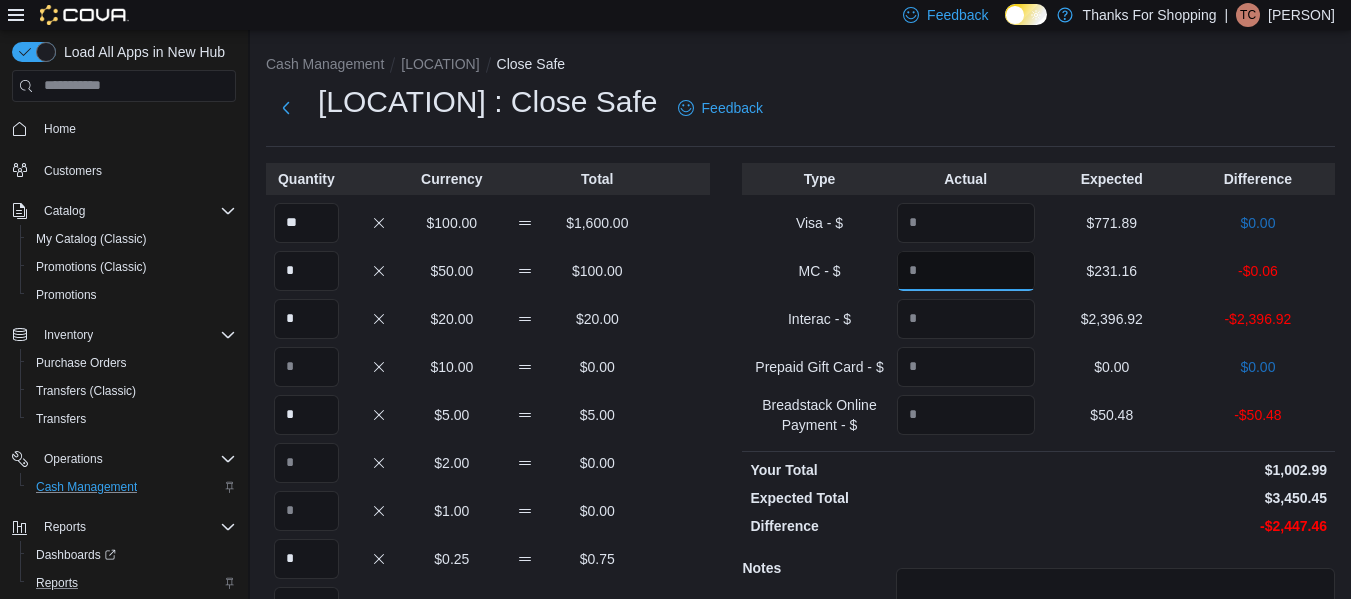 type on "******" 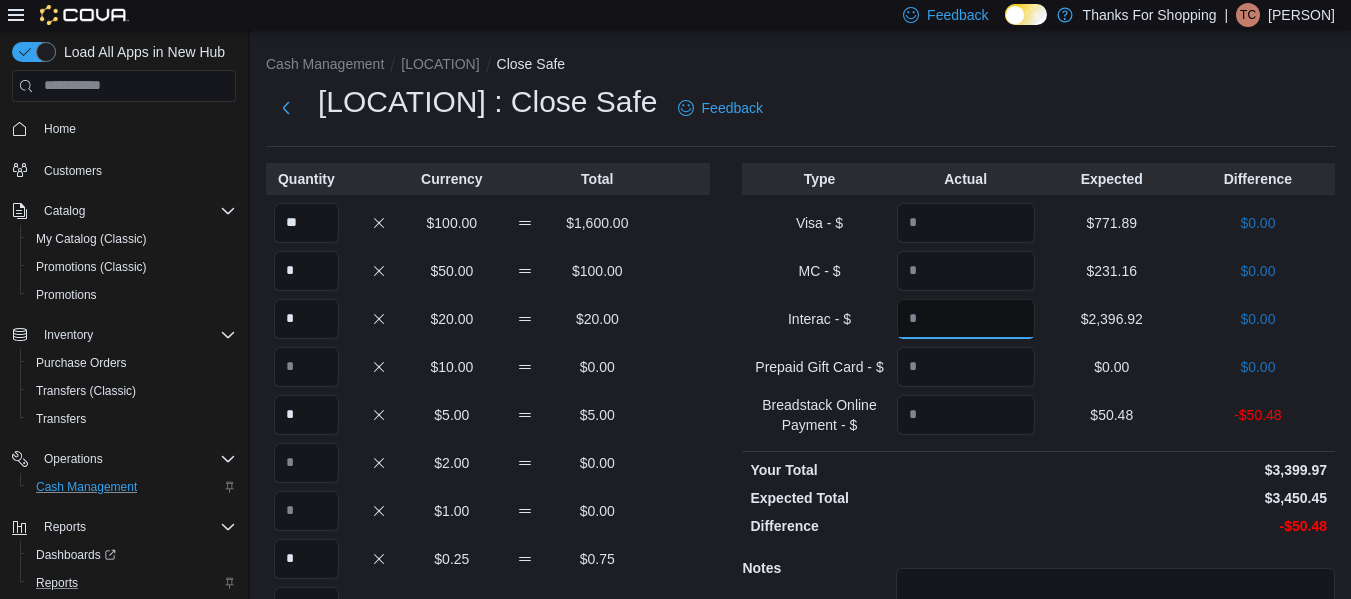 type on "*******" 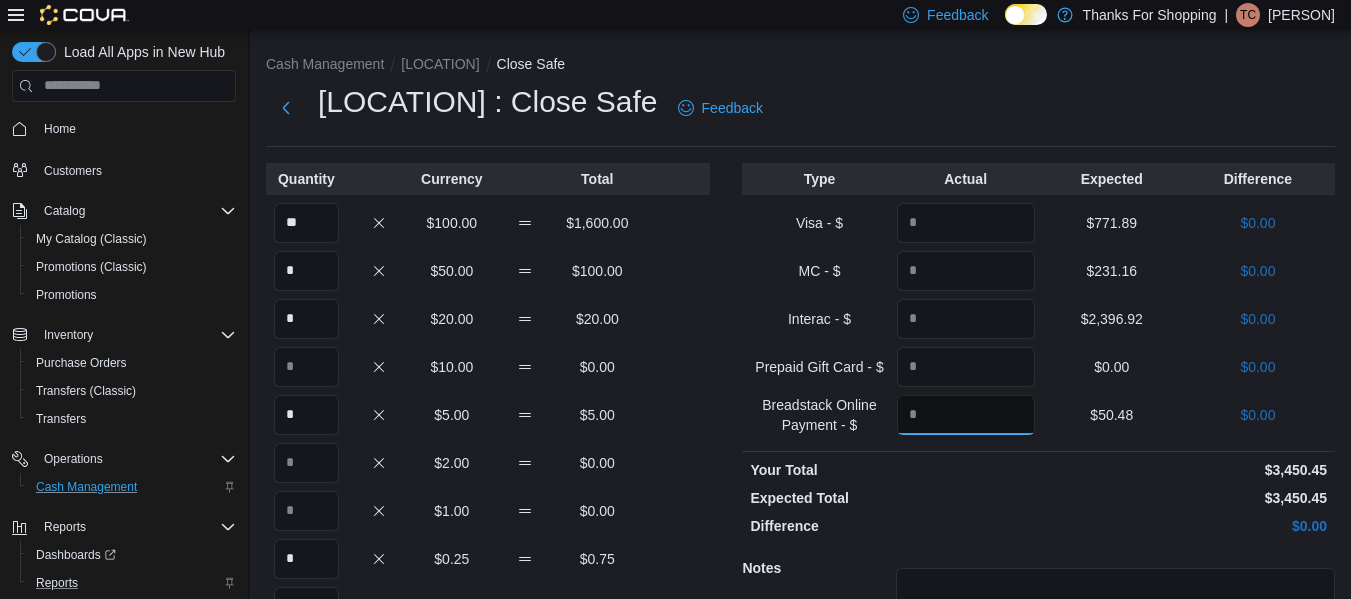 scroll, scrollTop: 249, scrollLeft: 0, axis: vertical 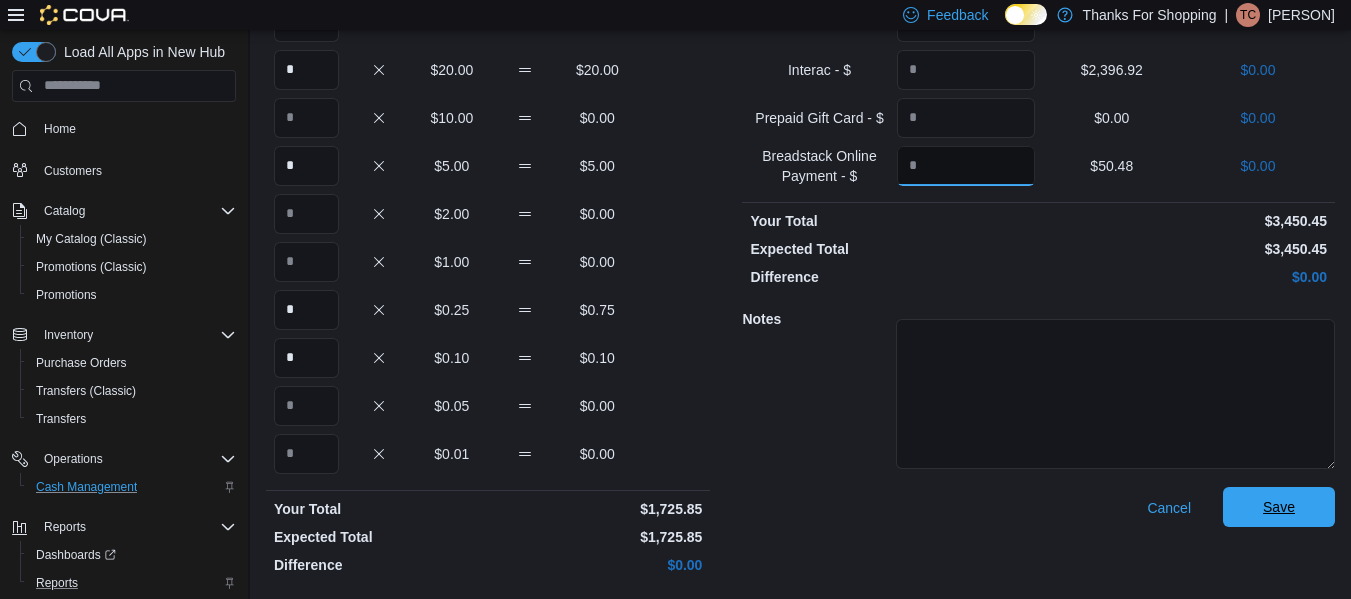 type on "*****" 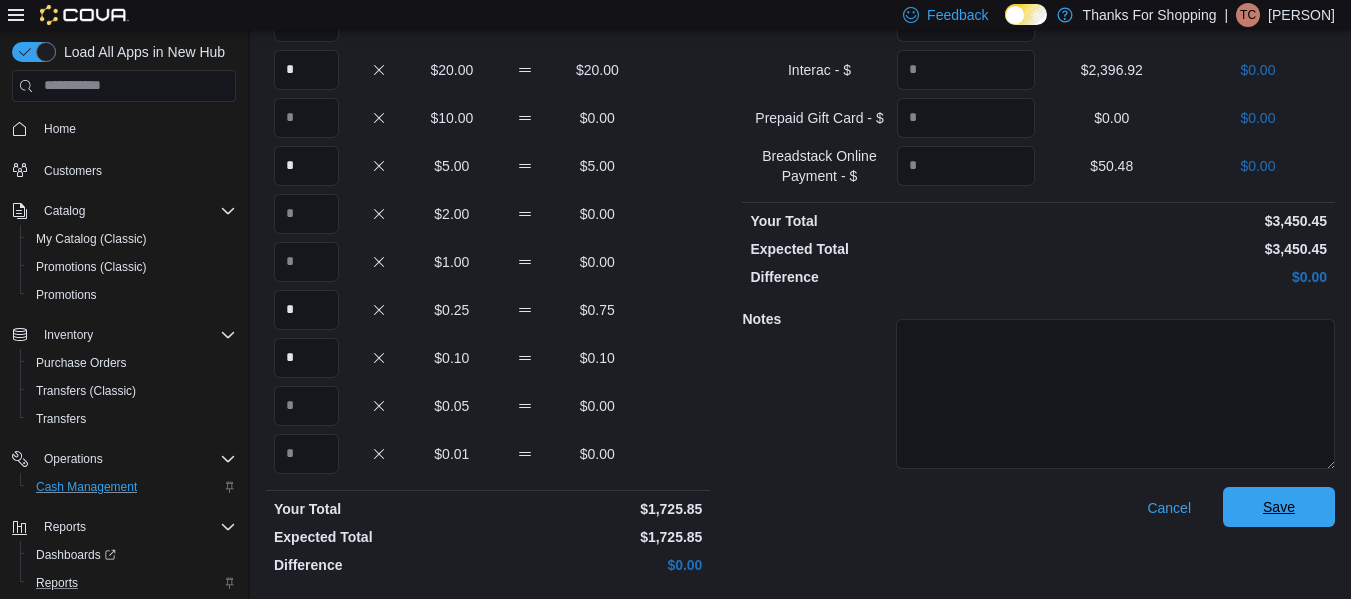 click on "Save" at bounding box center (1279, 507) 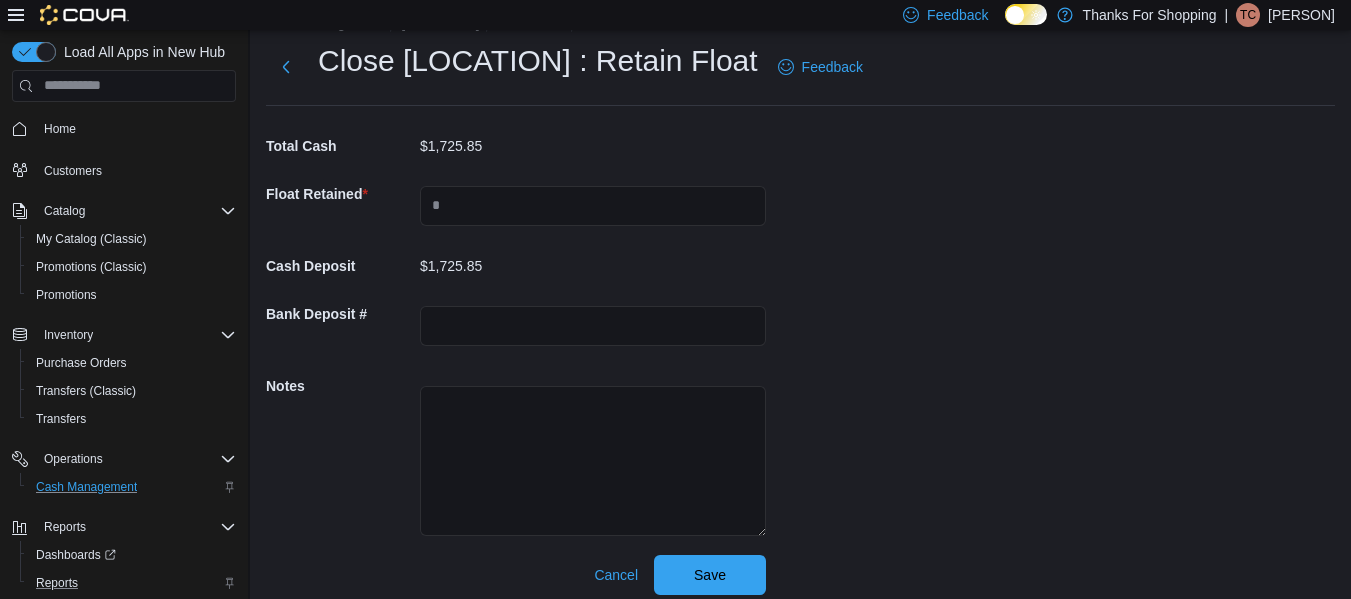 scroll, scrollTop: 53, scrollLeft: 0, axis: vertical 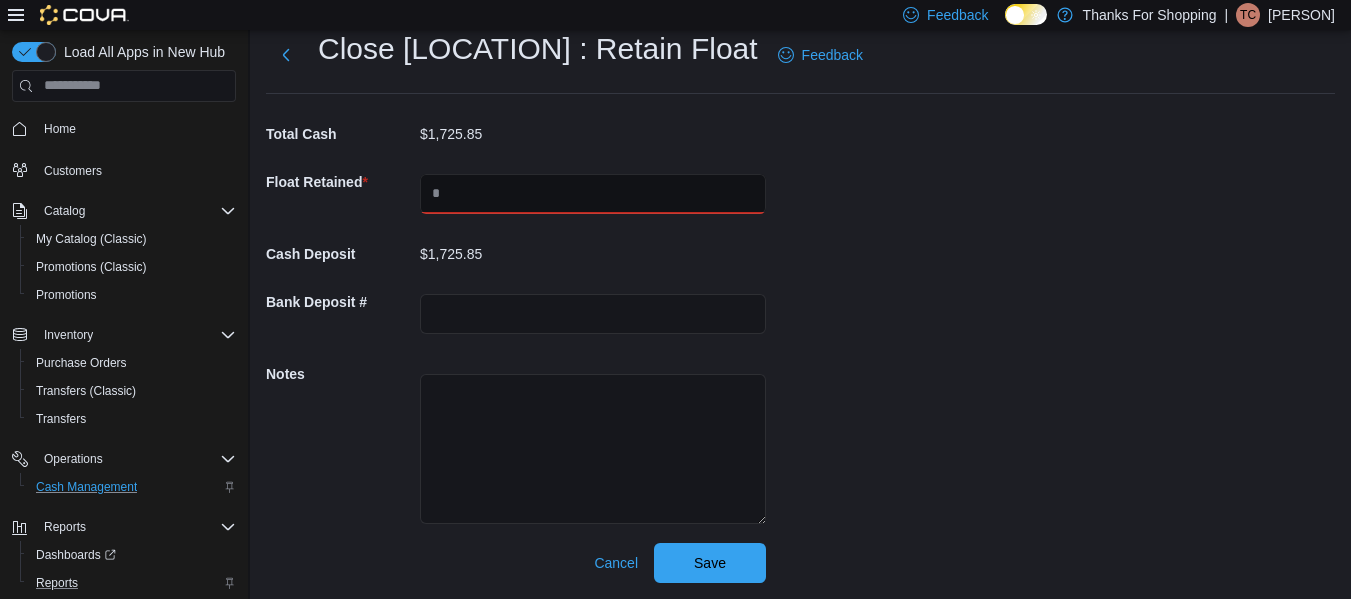 click at bounding box center [593, 194] 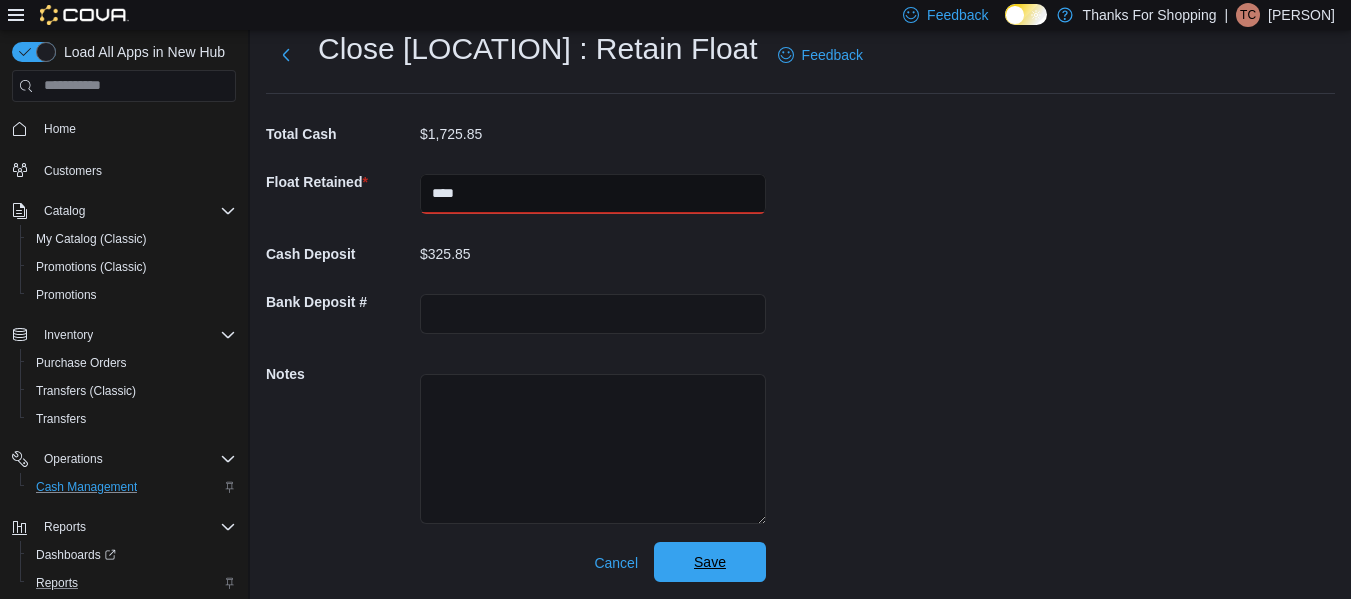 type on "****" 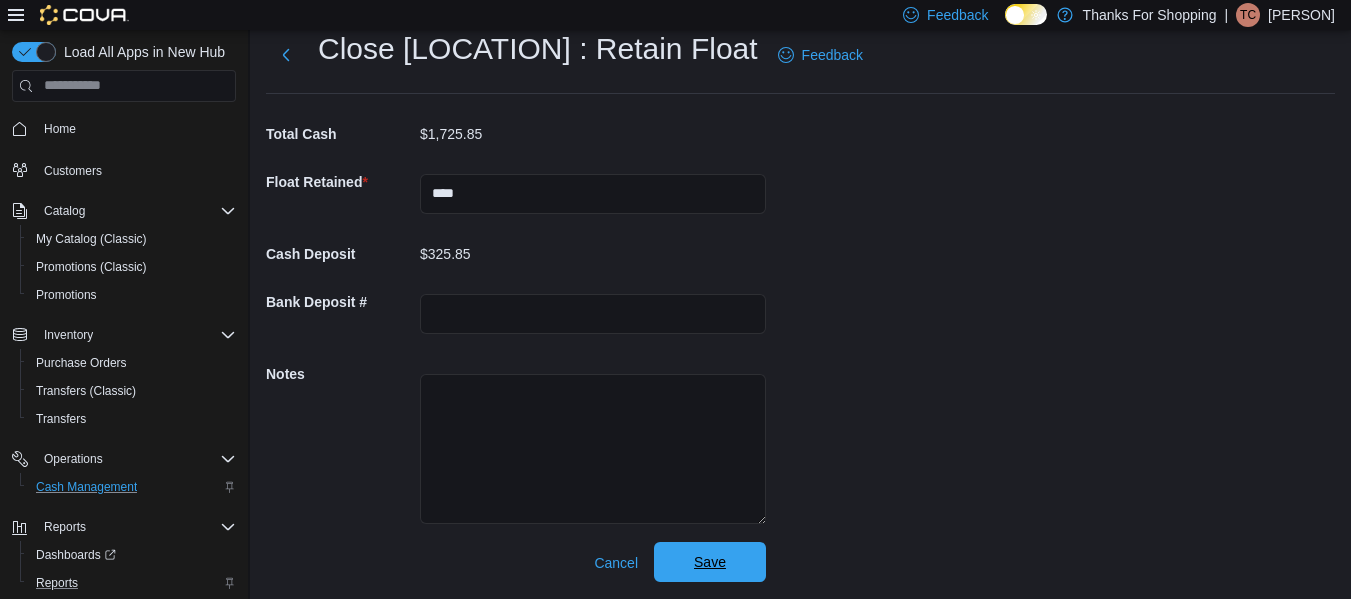 click on "Save" at bounding box center [710, 562] 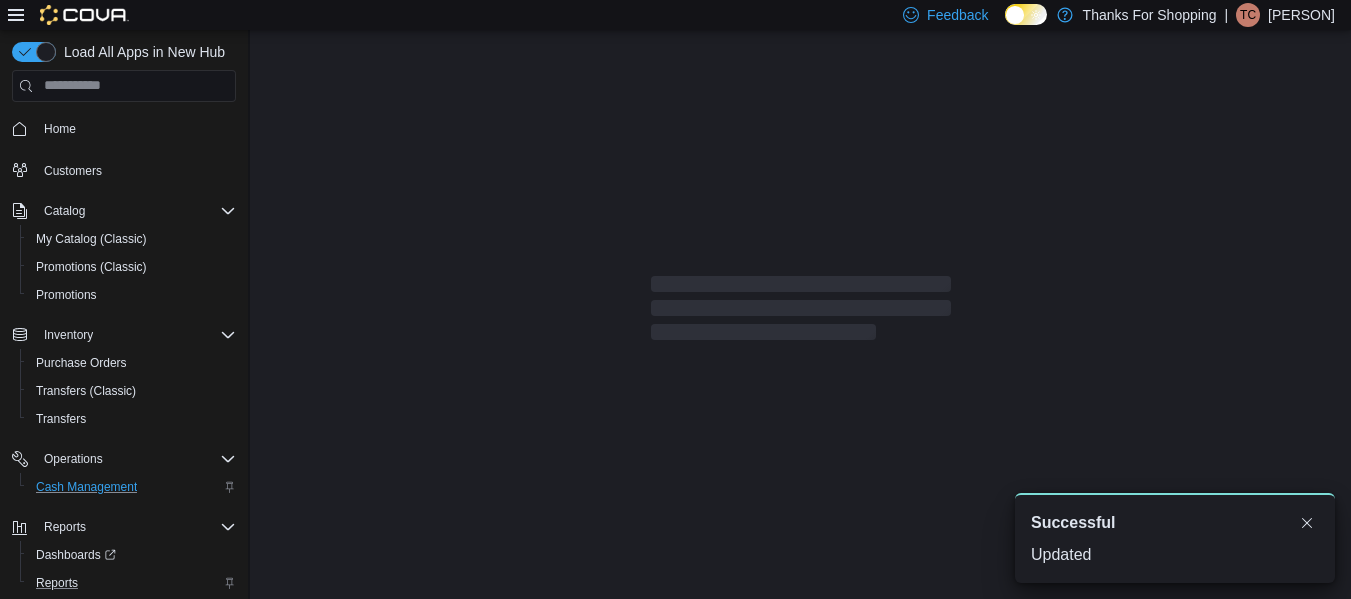 scroll, scrollTop: 6, scrollLeft: 0, axis: vertical 